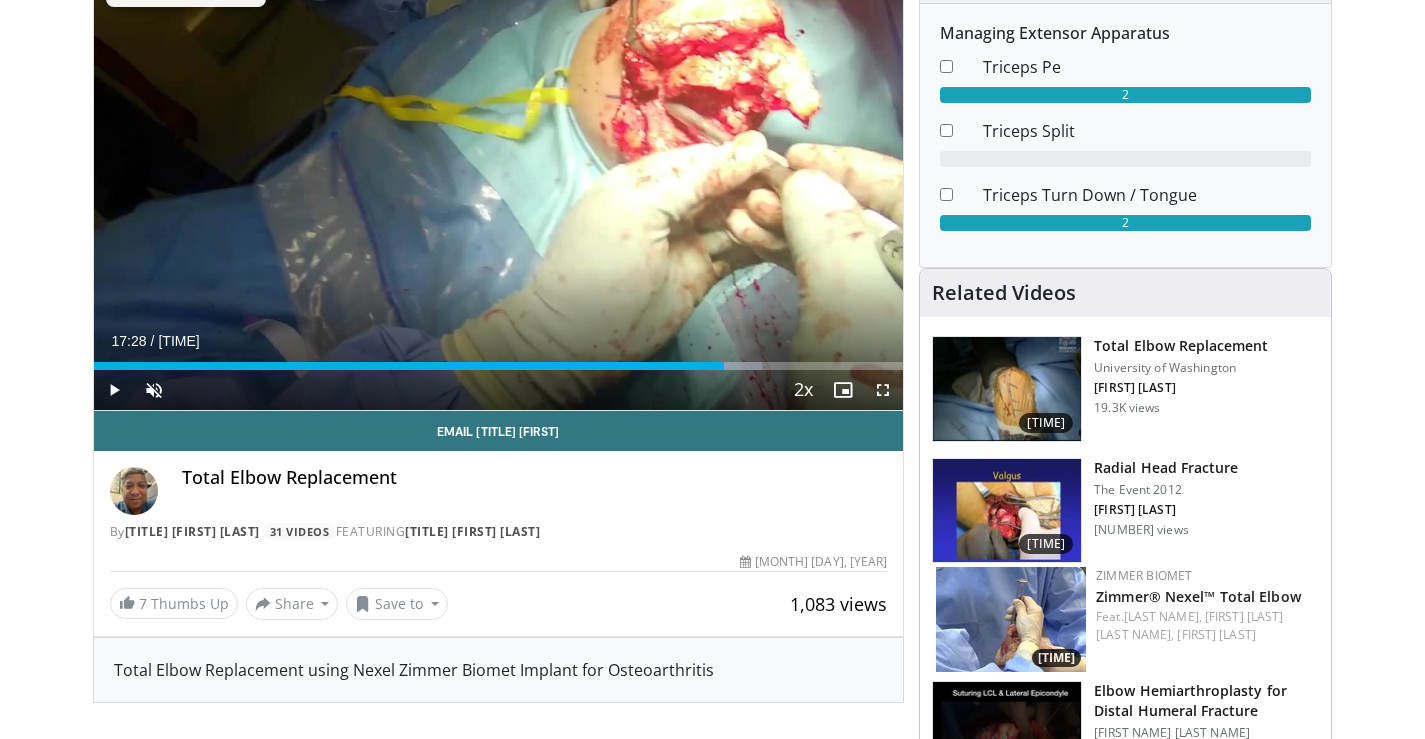 scroll, scrollTop: 0, scrollLeft: 0, axis: both 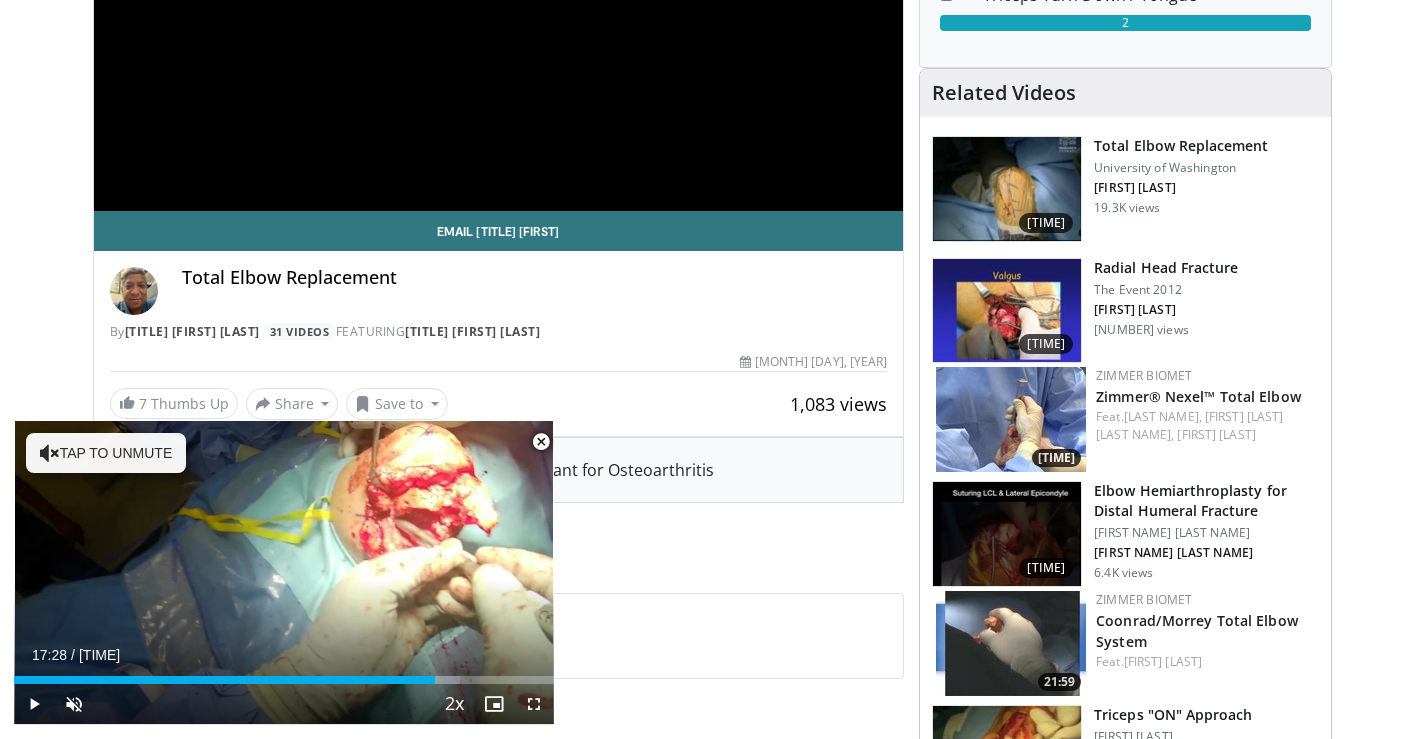 click on "Specialties
Adult & Family Medicine
Allergy, Asthma, Immunology
Anesthesiology
Cardiology
Dental
Dermatology
Endocrinology
Gastroenterology & Hepatology
General Surgery
Hematology & Oncology
Infectious Disease
Nephrology
Neurology
Neurosurgery
Obstetrics & Gynecology
Ophthalmology
Oral Maxillofacial
Orthopaedics
Otolaryngology
Pediatrics
Plastic Surgery
Podiatry
Psychiatry
Pulmonology
Radiation Oncology
Radiology
Rheumatology
Urology" at bounding box center [712, 1231] 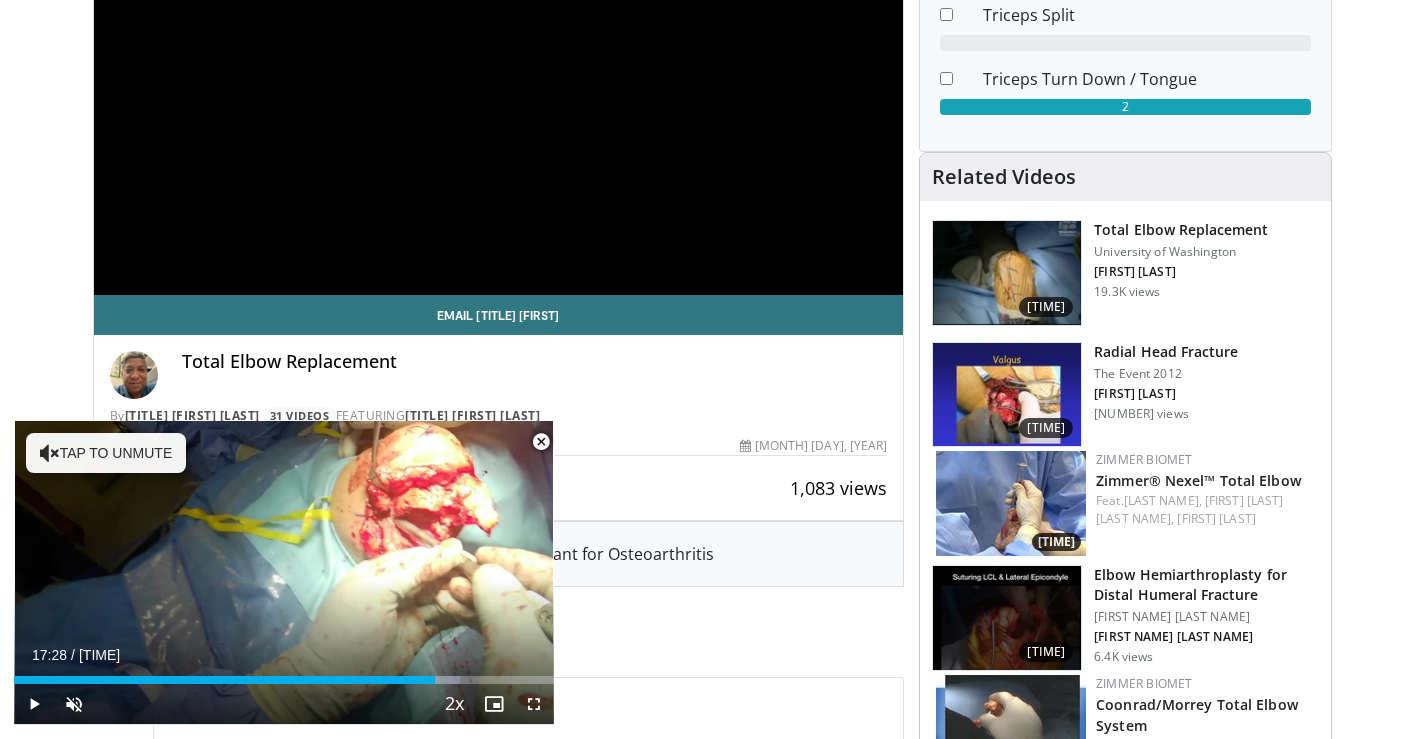 scroll, scrollTop: 300, scrollLeft: 0, axis: vertical 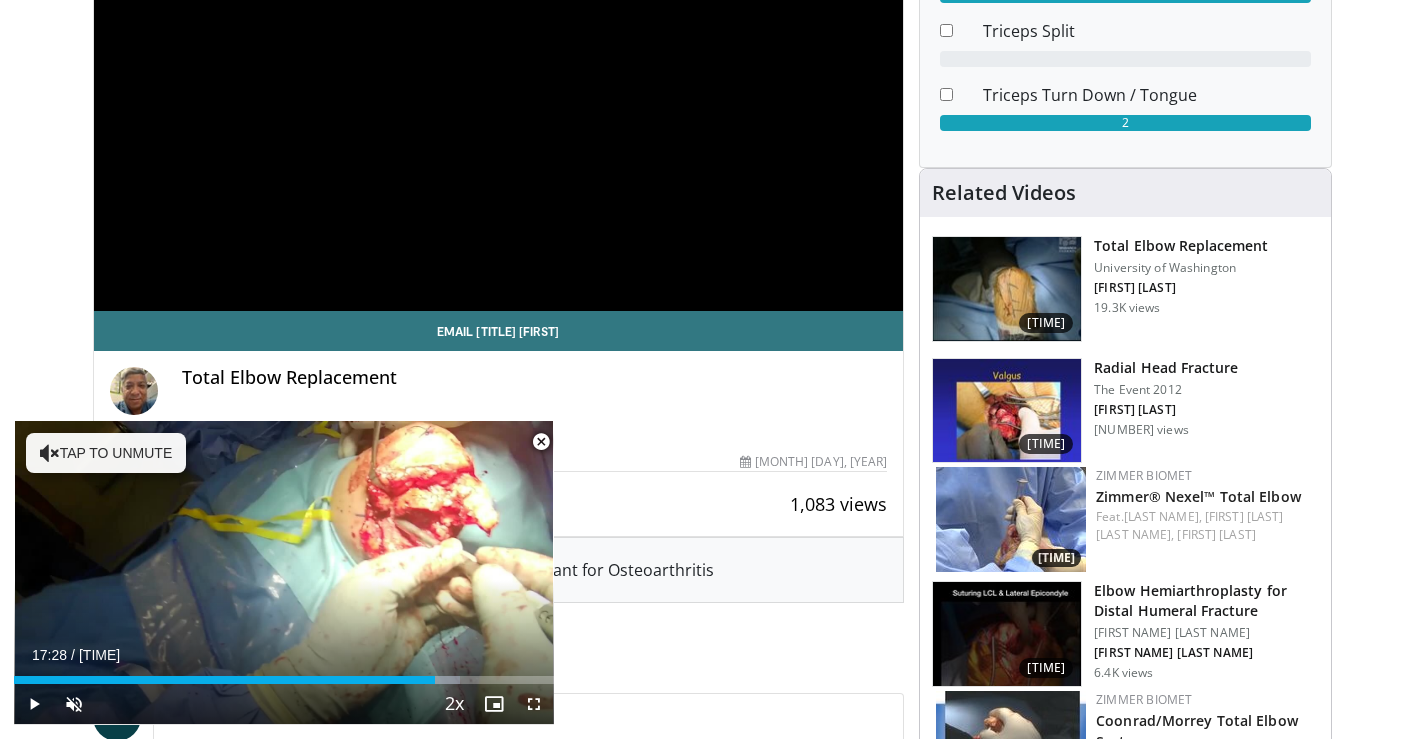 click on "Specialties
Adult & Family Medicine
Allergy, Asthma, Immunology
Anesthesiology
Cardiology
Dental
Dermatology
Endocrinology
Gastroenterology & Hepatology
General Surgery
Hematology & Oncology
Infectious Disease
Nephrology
Neurology
Neurosurgery
Obstetrics & Gynecology
Ophthalmology
Oral Maxillofacial
Orthopaedics
Otolaryngology
Pediatrics
Plastic Surgery
Podiatry
Psychiatry
Pulmonology
Radiation Oncology
Radiology
Rheumatology
Urology" at bounding box center [712, 1331] 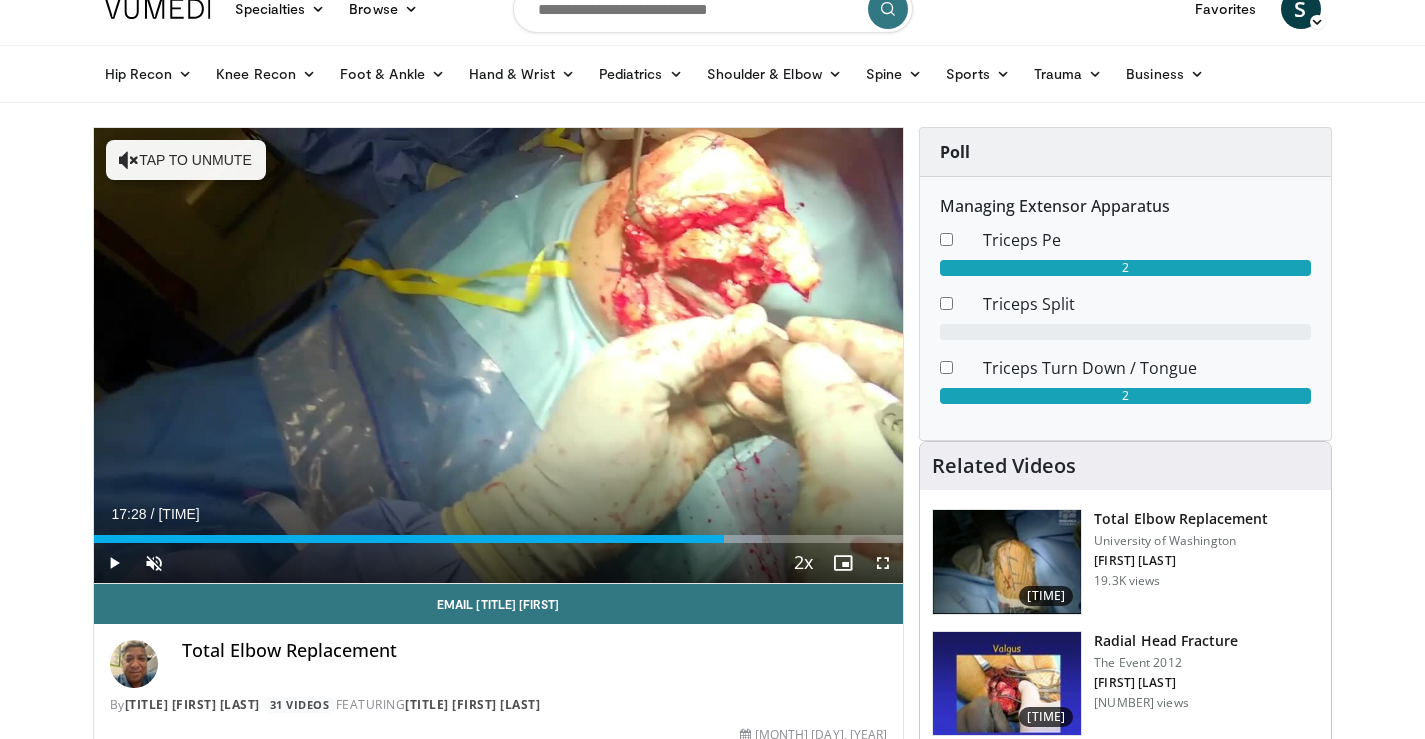 scroll, scrollTop: 0, scrollLeft: 0, axis: both 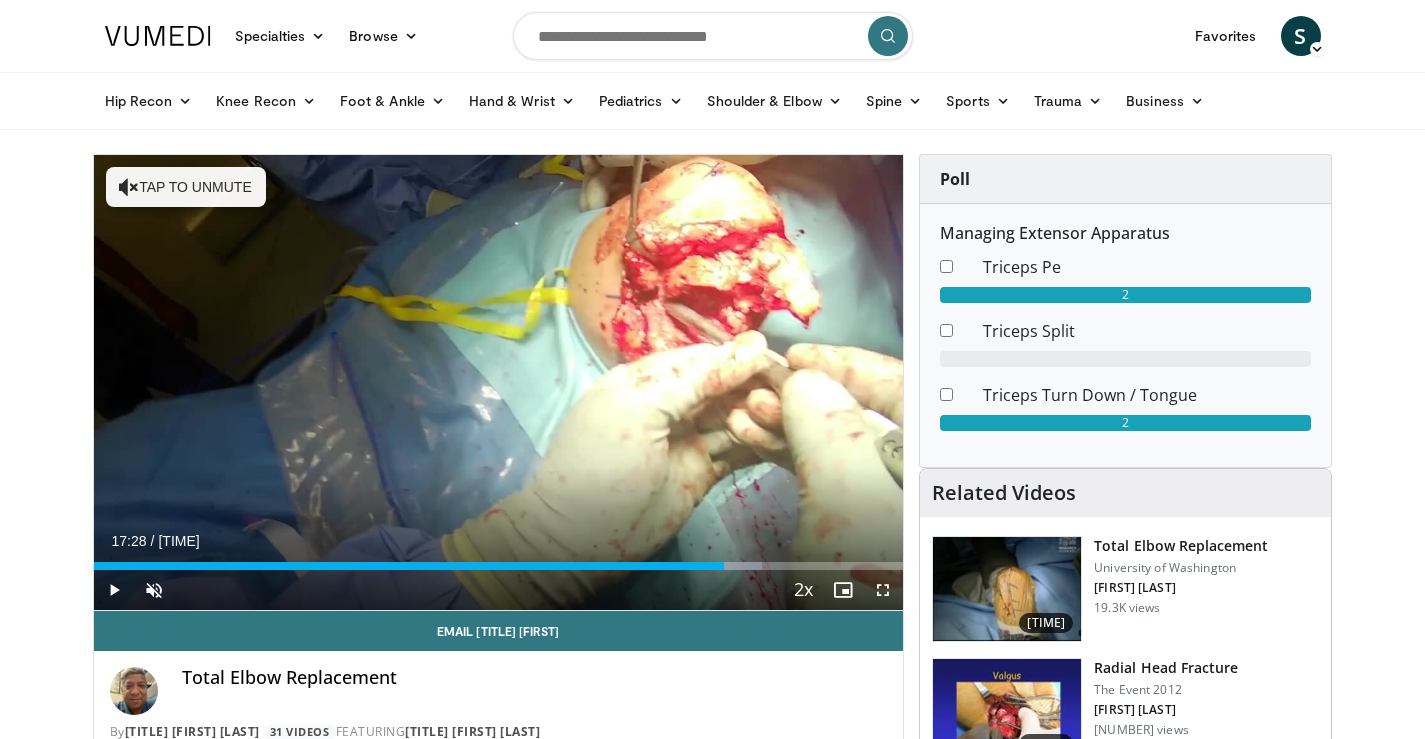 click on "Specialties
Adult & Family Medicine
Allergy, Asthma, Immunology
Anesthesiology
Cardiology
Dental
Dermatology
Endocrinology
Gastroenterology & Hepatology
General Surgery
Hematology & Oncology
Infectious Disease
Nephrology
Neurology
Neurosurgery
Obstetrics & Gynecology
Ophthalmology
Oral Maxillofacial
Orthopaedics
Otolaryngology
Pediatrics
Plastic Surgery
Podiatry
Psychiatry
Pulmonology
Radiation Oncology
Radiology
Rheumatology
Urology" at bounding box center (712, 1631) 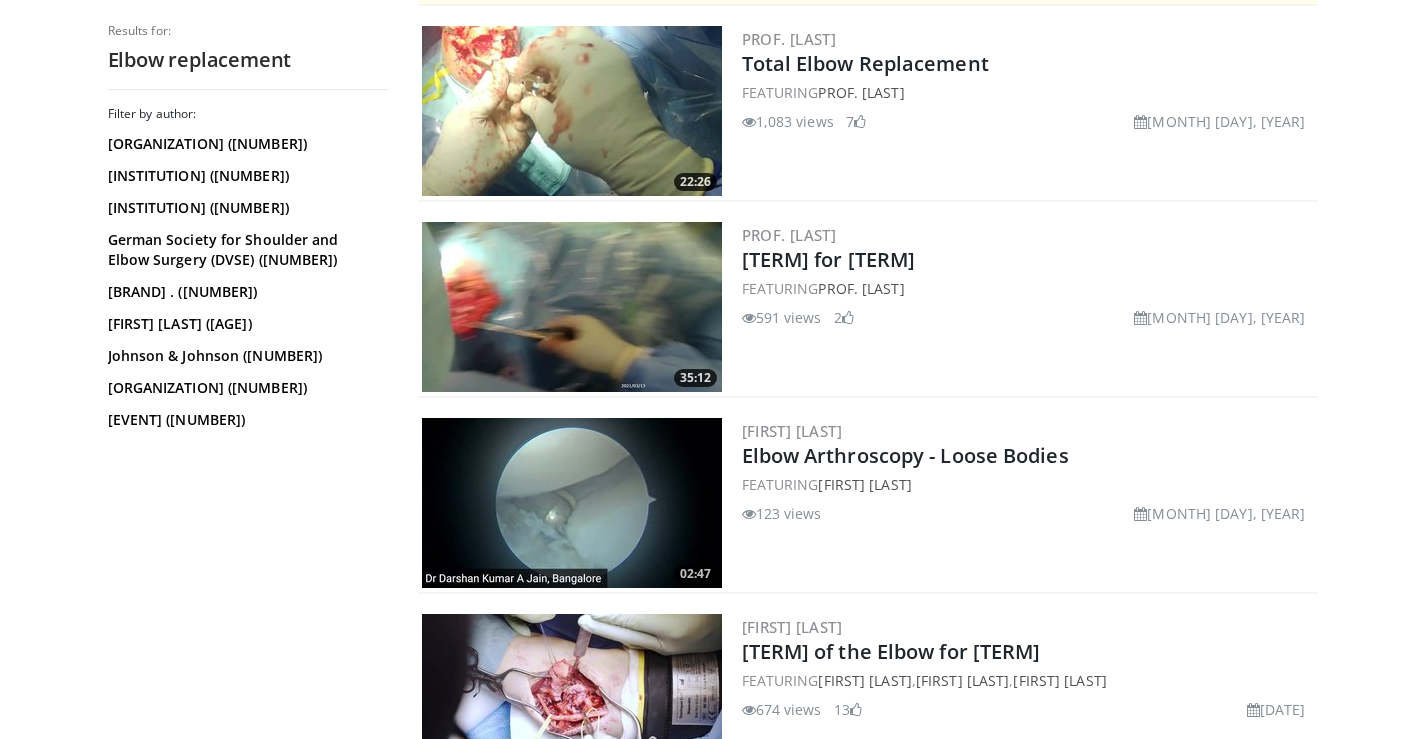 scroll, scrollTop: 600, scrollLeft: 0, axis: vertical 